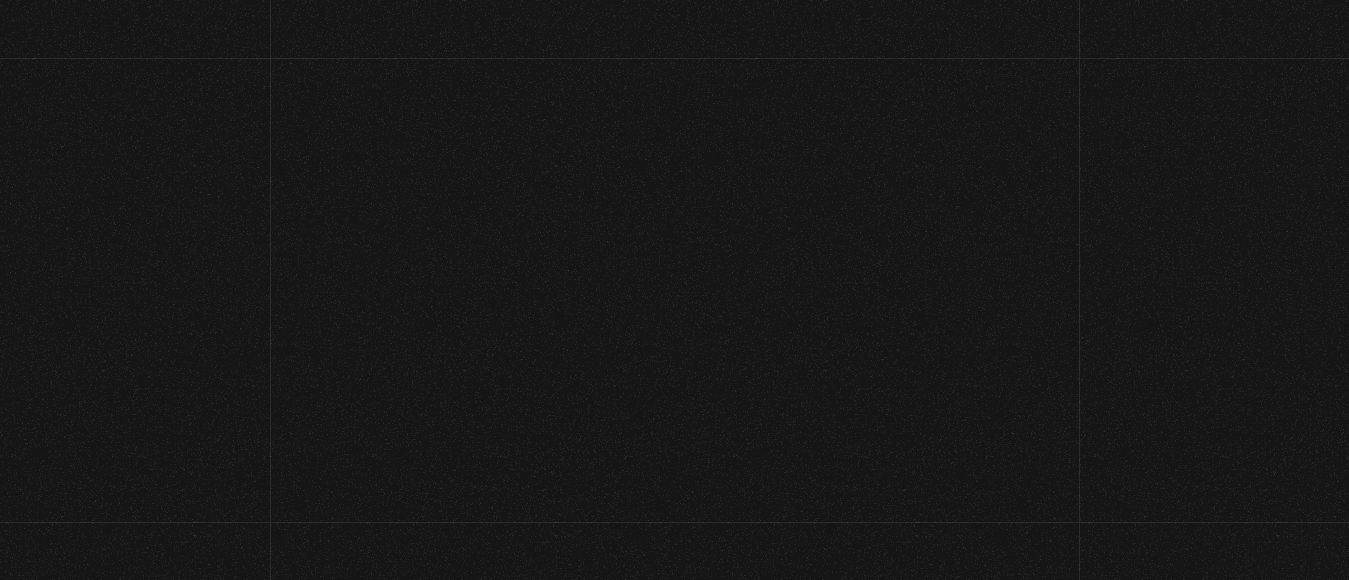 scroll, scrollTop: 0, scrollLeft: 0, axis: both 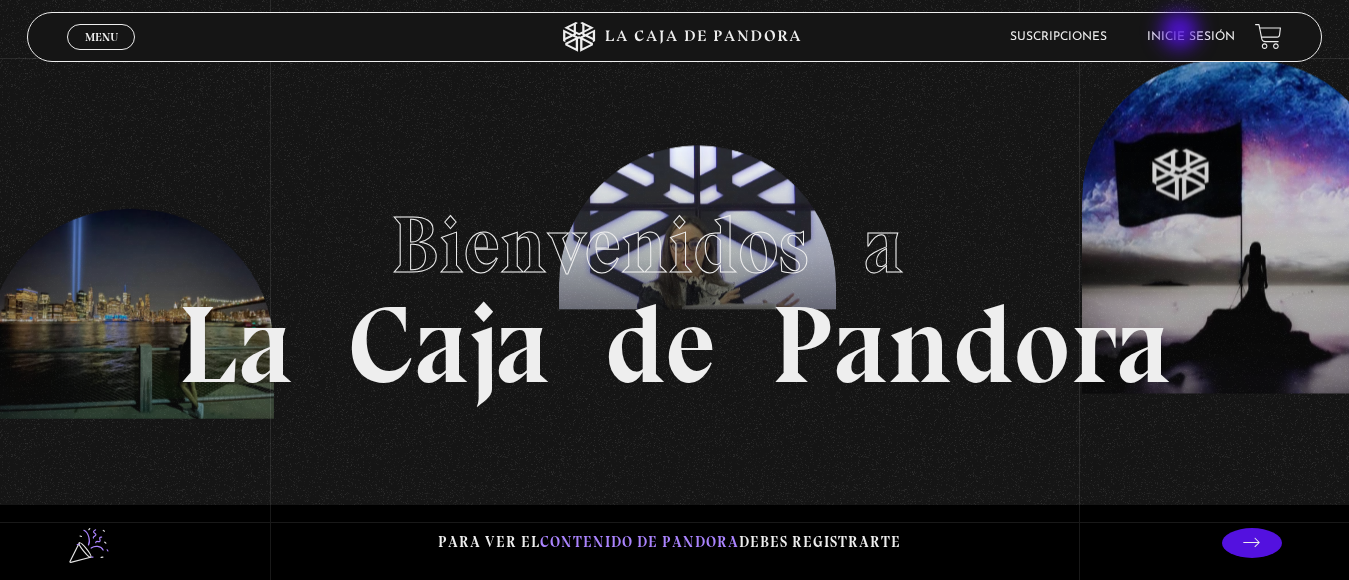 click on "Inicie sesión" at bounding box center (1191, 37) 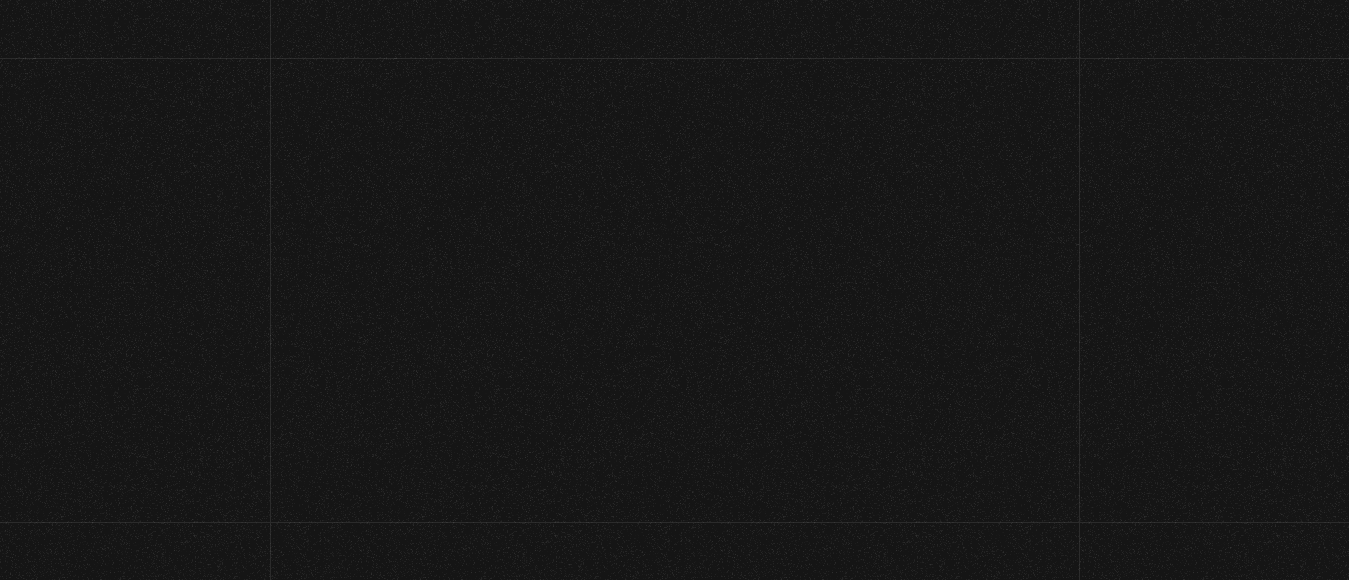 scroll, scrollTop: 0, scrollLeft: 0, axis: both 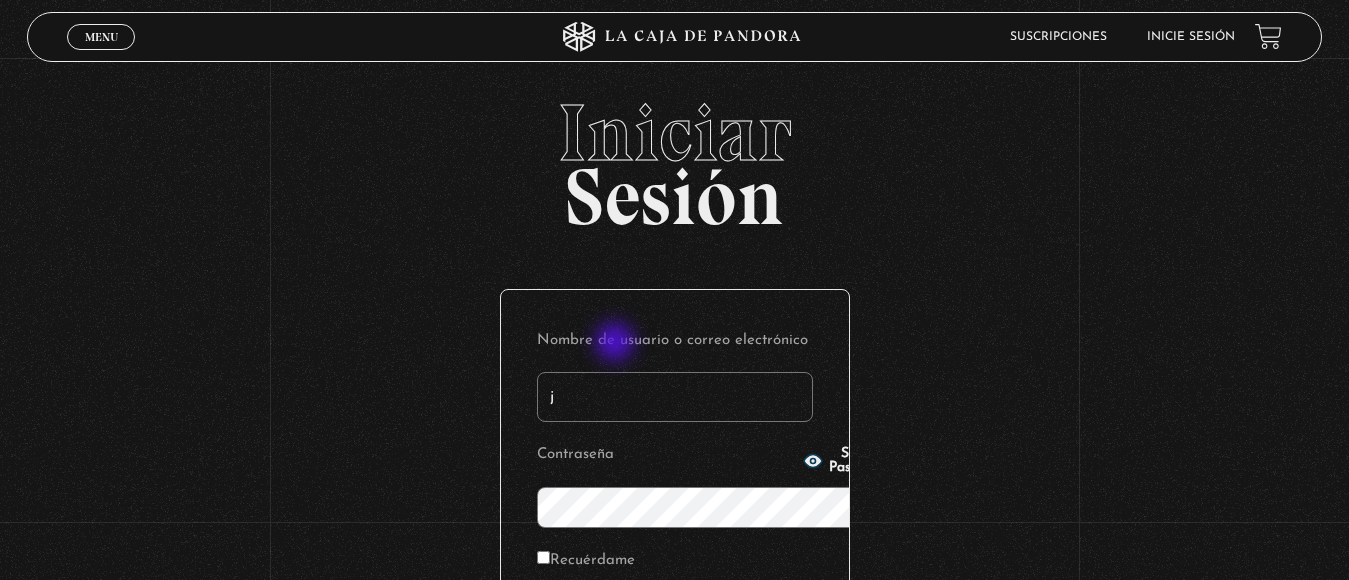 type on "[USERNAME]@[DOMAIN].com" 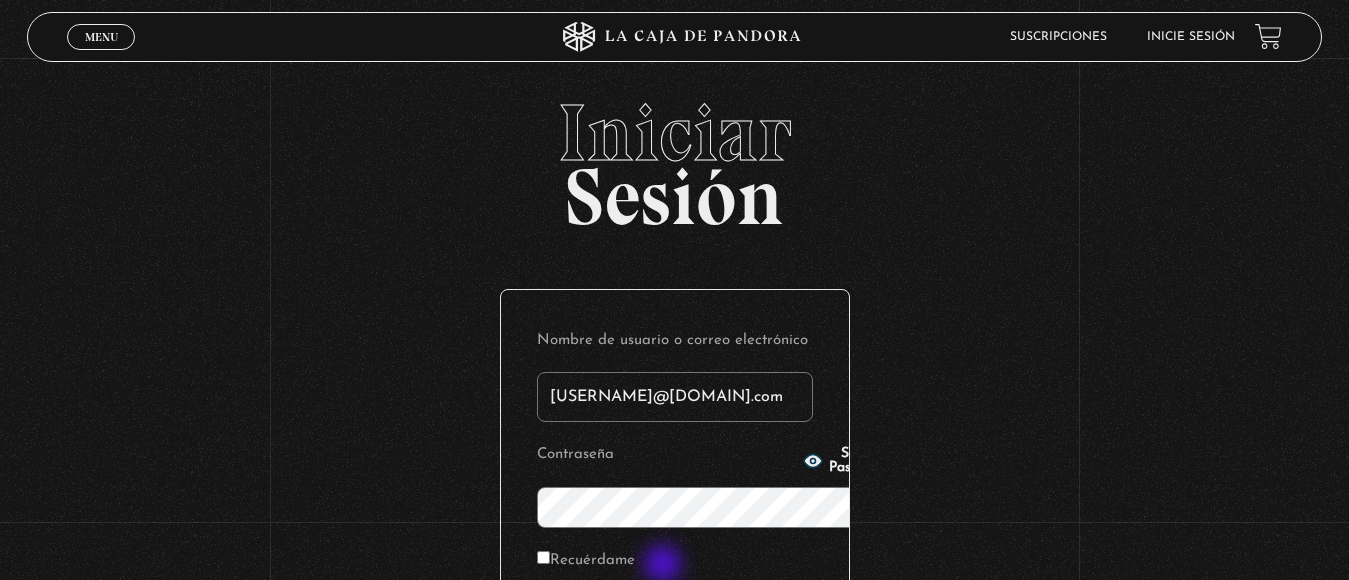 click on "Acceder" at bounding box center (675, 630) 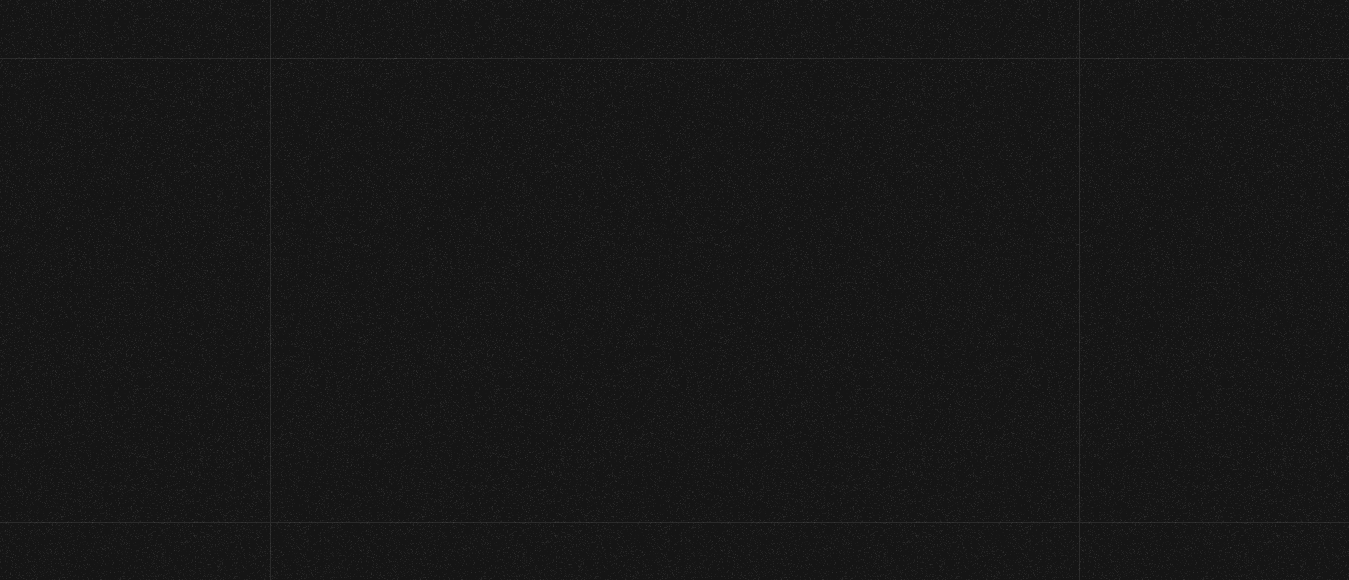 scroll, scrollTop: 0, scrollLeft: 0, axis: both 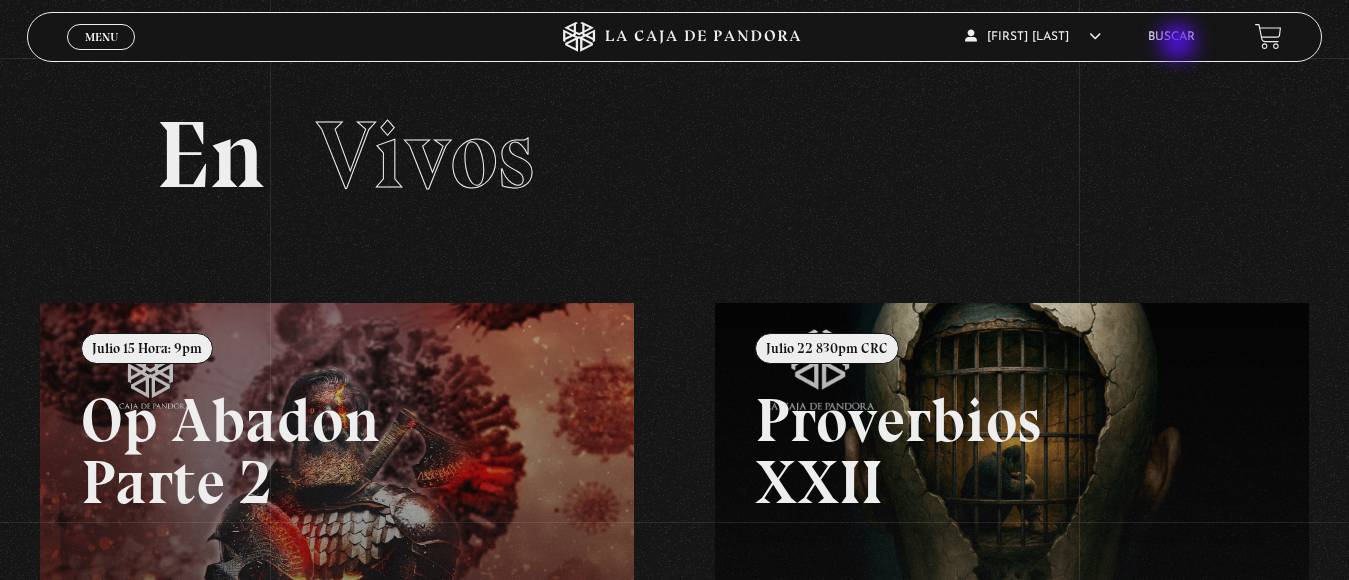 click on "Buscar" at bounding box center [1171, 36] 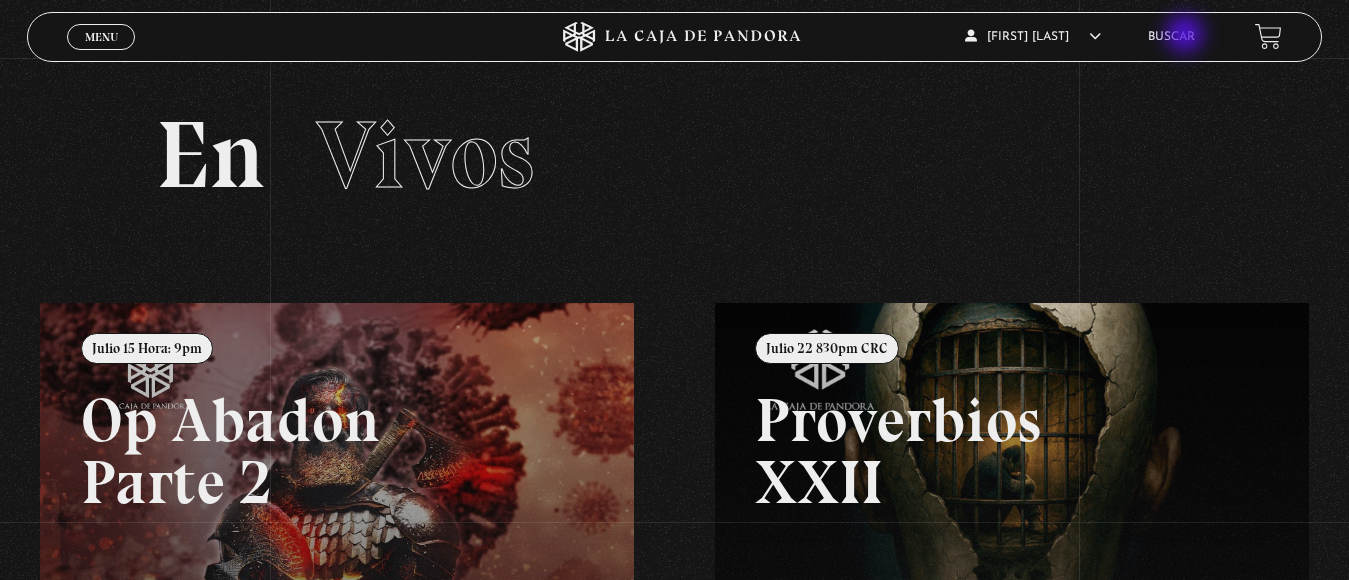 click on "Buscar" at bounding box center [1171, 37] 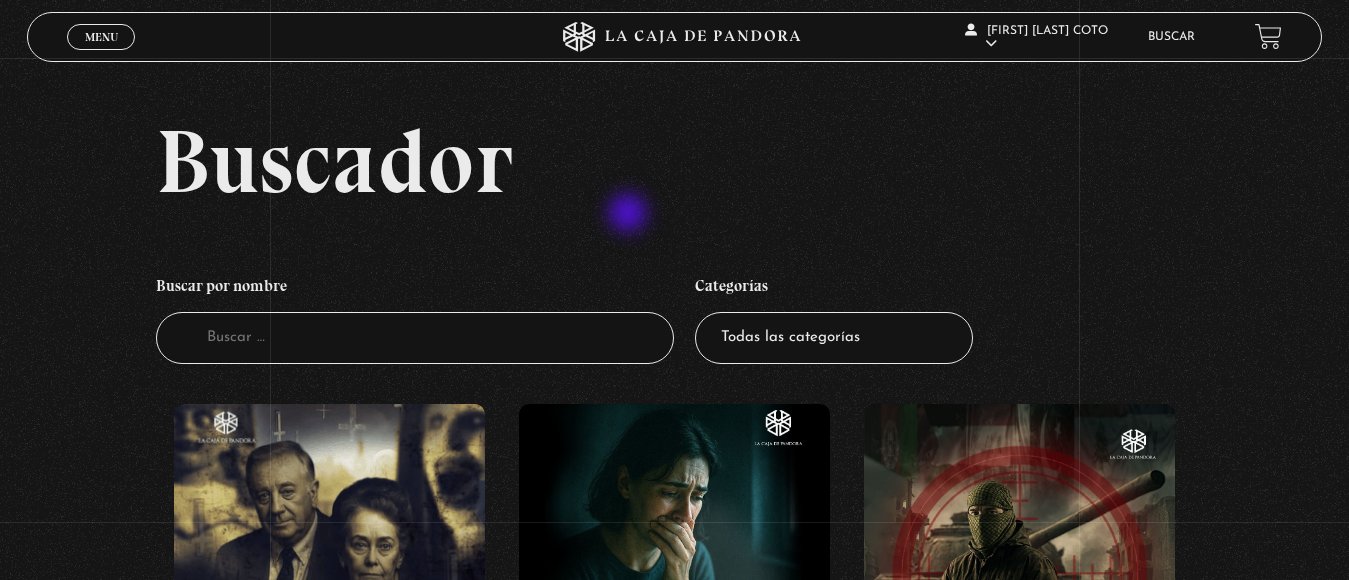 scroll, scrollTop: 0, scrollLeft: 0, axis: both 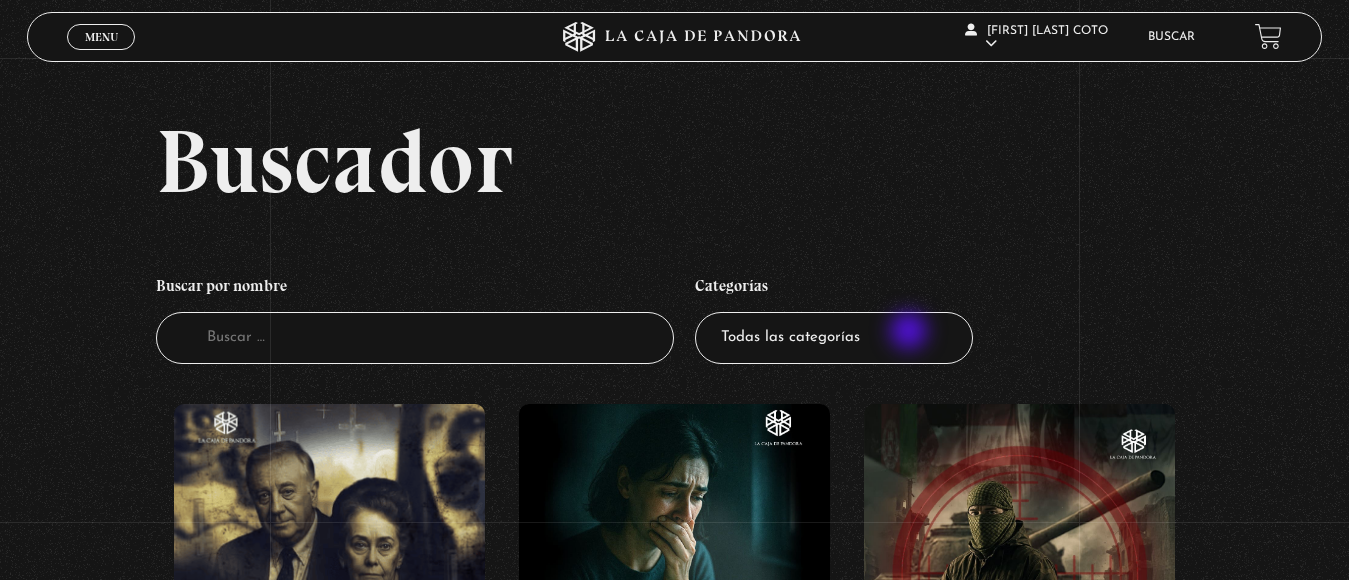 click on "Todas las categorías
11:11 Humanitario  (1)
Amo los Lunes  (2)
Análisis de series y películas  (23)
Asesinos Seriales  (2)
Centinelas  (113)
Charlas  (8)
Entrevistas  (7)
Hacktivismo  (5)
Mercado  (1)
Mundo Espiritual  (20)
Nuevo Orden Mundial NWO  (79)
Pandora Bio  (24)
Pandora Prepper  (23)
Pandora Tour  (3)
Paranormal  (11)
Pastelería  (1)
Peligros en la web  (4)
Regulares  (1)
Teorías de Conspiración  (7)" at bounding box center (834, 338) 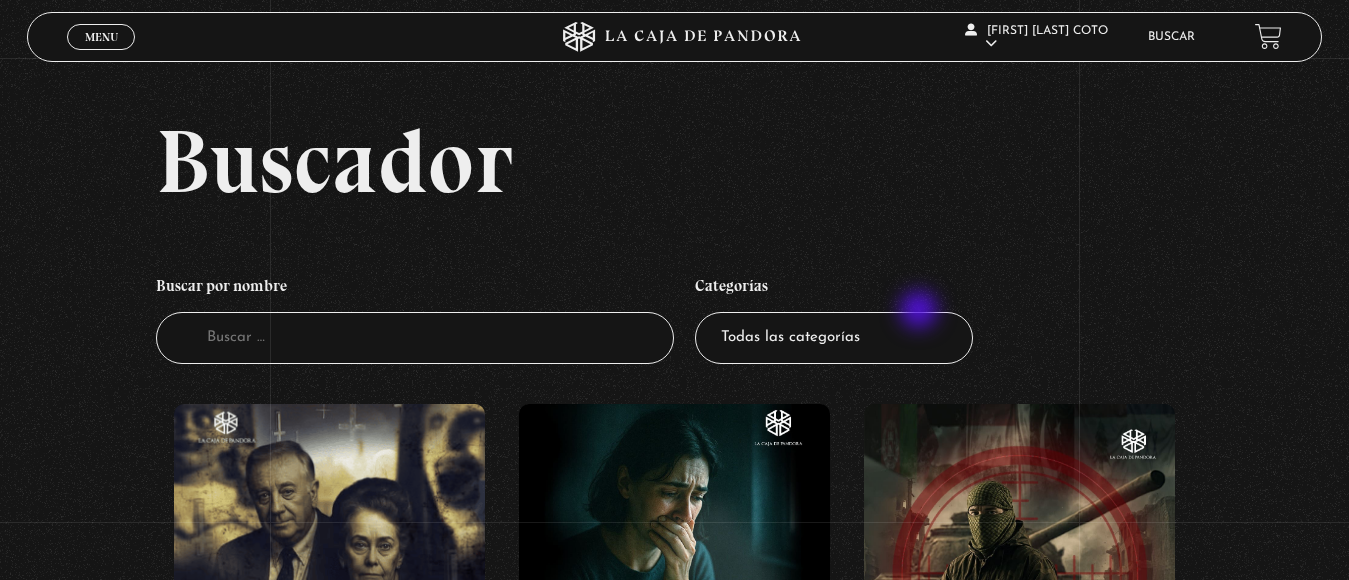 select on "nuevo-orden-mundial-nwo" 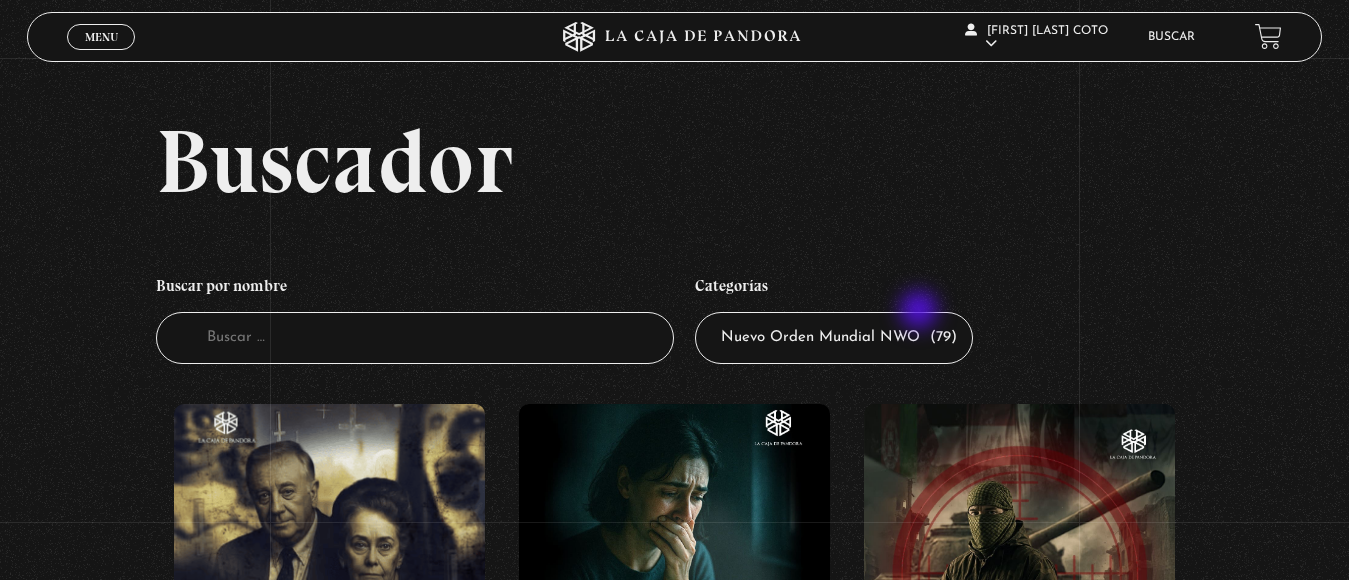click on "Todas las categorías
11:11 Humanitario  (1)
Amo los Lunes  (2)
Análisis de series y películas  (23)
Asesinos Seriales  (2)
Centinelas  (113)
Charlas  (8)
Entrevistas  (7)
Hacktivismo  (5)
Mercado  (1)
Mundo Espiritual  (20)
Nuevo Orden Mundial NWO  (79)
Pandora Bio  (24)
Pandora Prepper  (23)
Pandora Tour  (3)
Paranormal  (11)
Pastelería  (1)
Peligros en la web  (4)
Regulares  (1)
Teorías de Conspiración  (7)" at bounding box center [834, 338] 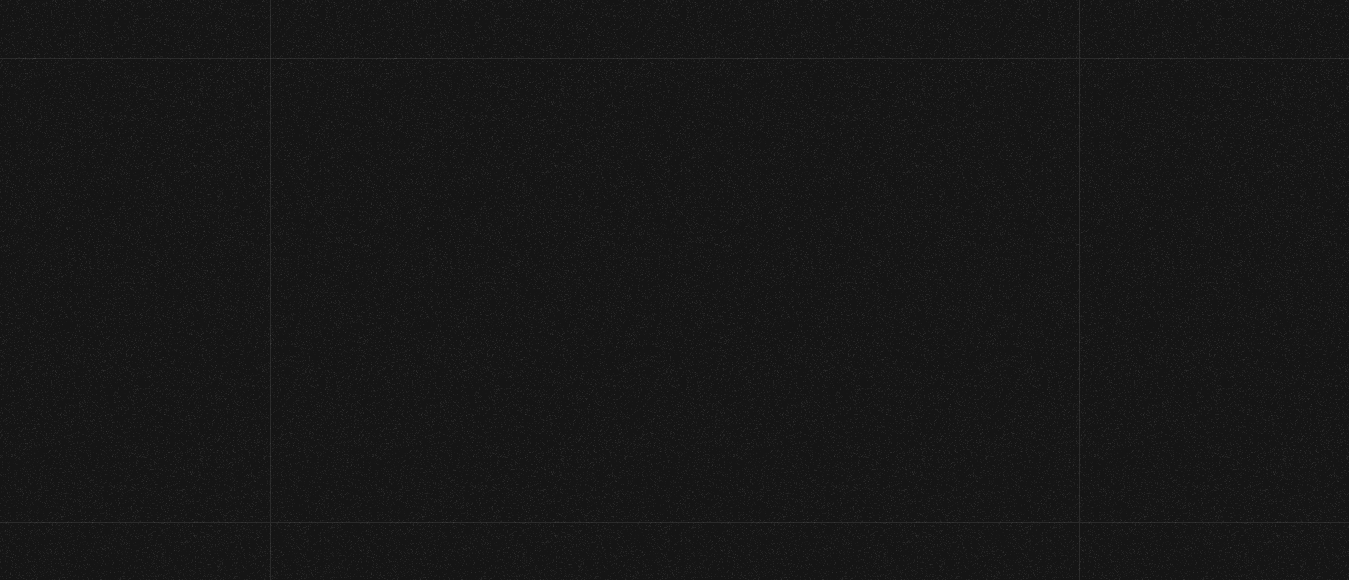 scroll, scrollTop: 0, scrollLeft: 0, axis: both 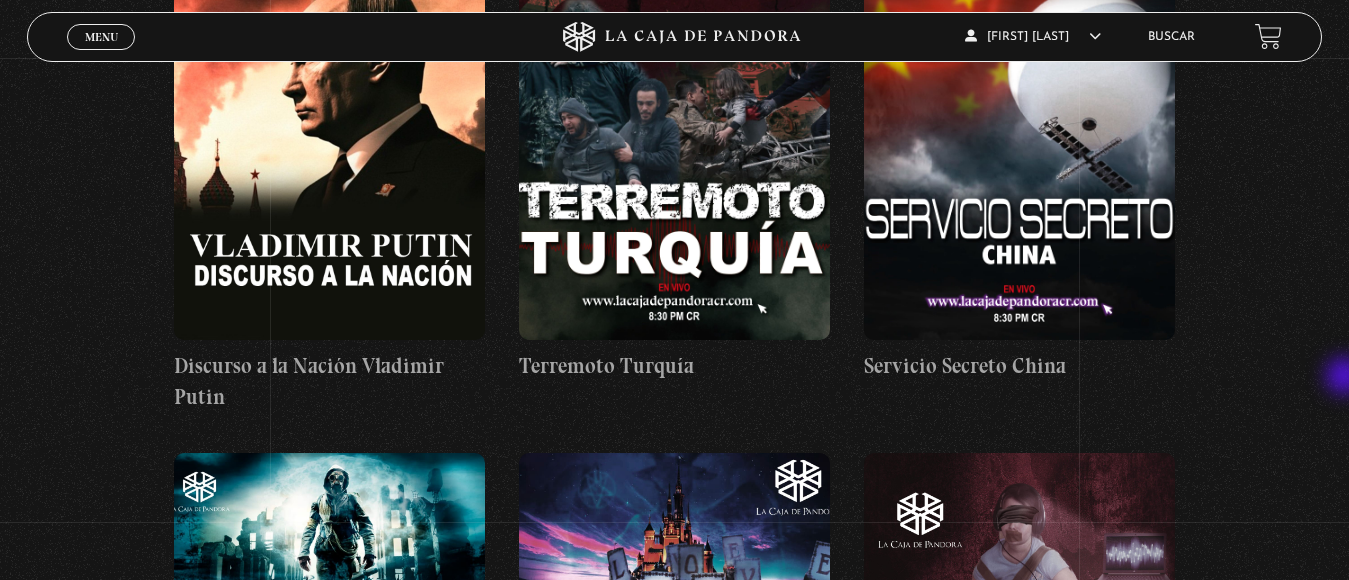 click on "Buscador
Buscar por nombre
Buscador 		 Categorías
Todas las categorías
11:11 Humanitario  (1)
Amo los Lunes  (2)
Análisis de series y películas  (23)
Asesinos Seriales  (2)
Centinelas  (113)
Charlas  (8)
Entrevistas  (7)
Hacktivismo  (5)
Mercado  (1)
Mundo Espiritual  (20)
Nuevo Orden Mundial NWO  (79)
Pandora Bio  (24)
Pandora Prepper  (23)
Pandora Tour  (3)
Paranormal  (11)
Pastelería  (1)
Peligros en la web  (4)
Regulares  (1)
Teorías de Conspiración  (7)" at bounding box center [674, 293] 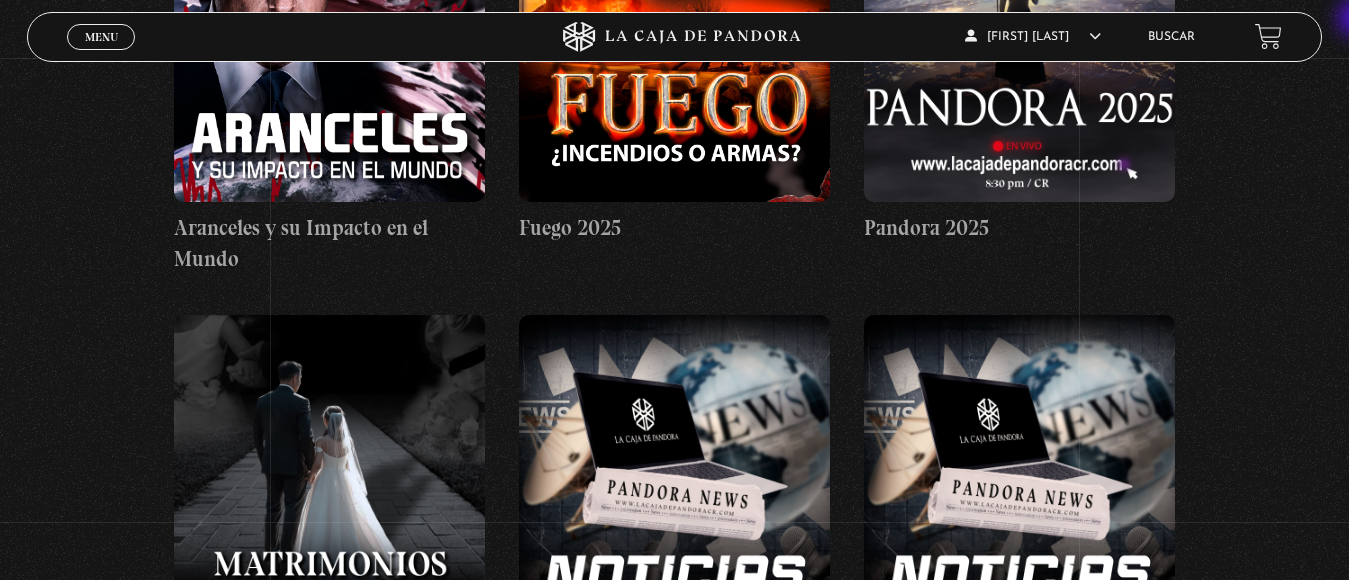 scroll, scrollTop: 0, scrollLeft: 0, axis: both 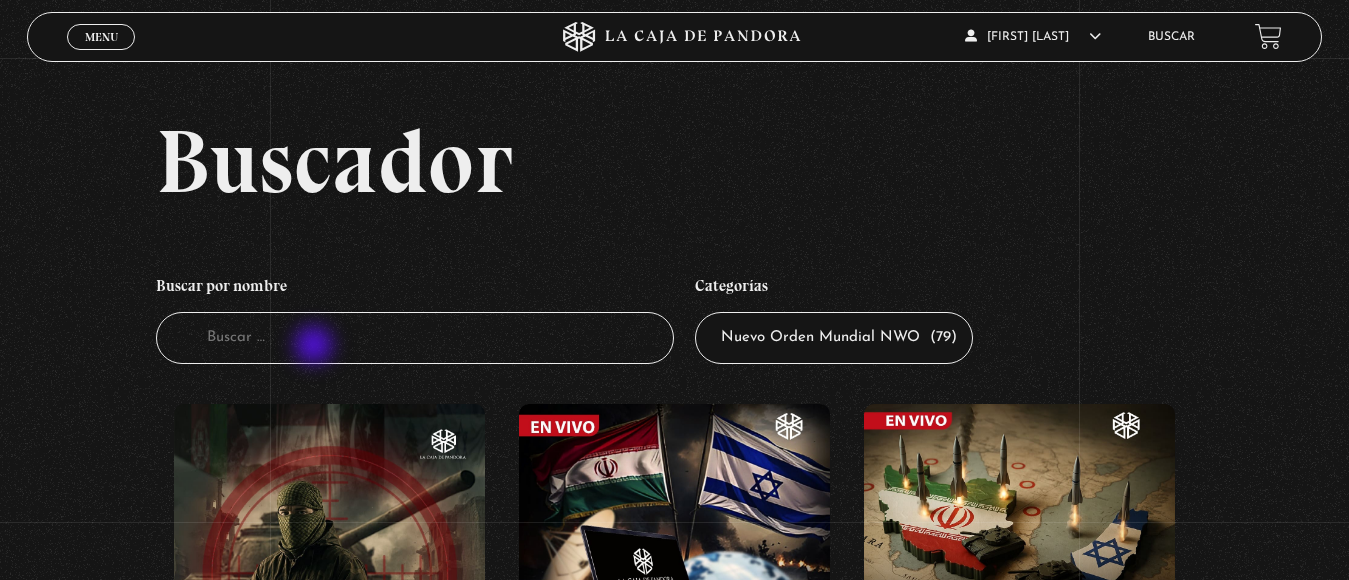 click on "Buscador" at bounding box center [415, 338] 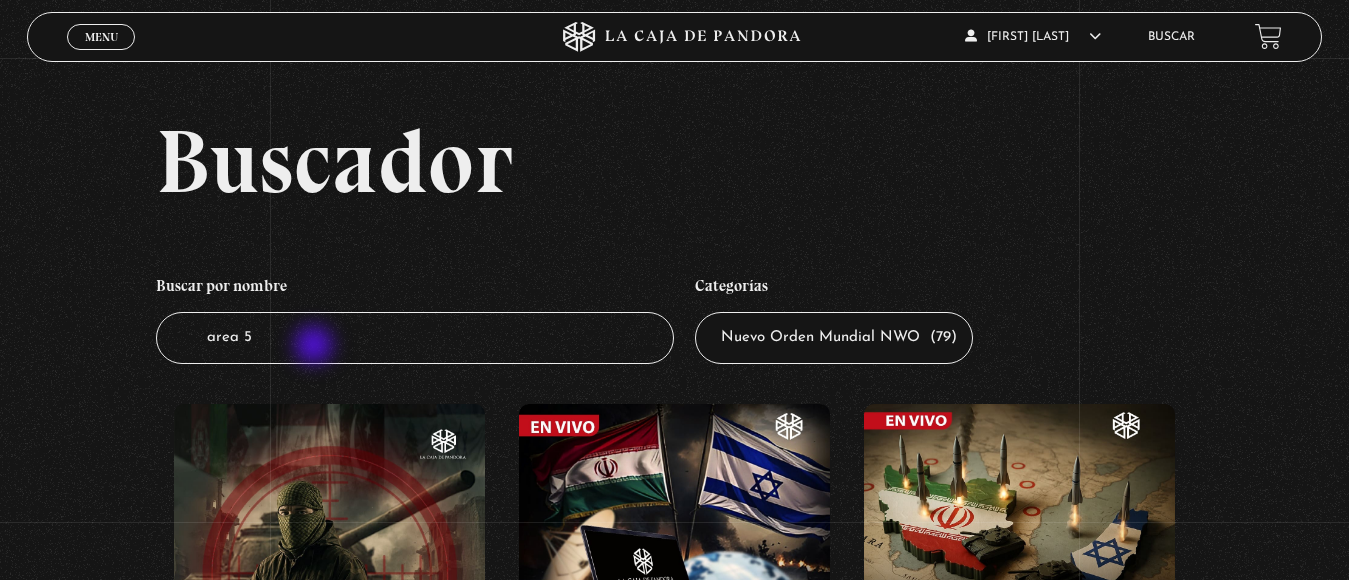 type on "area 51" 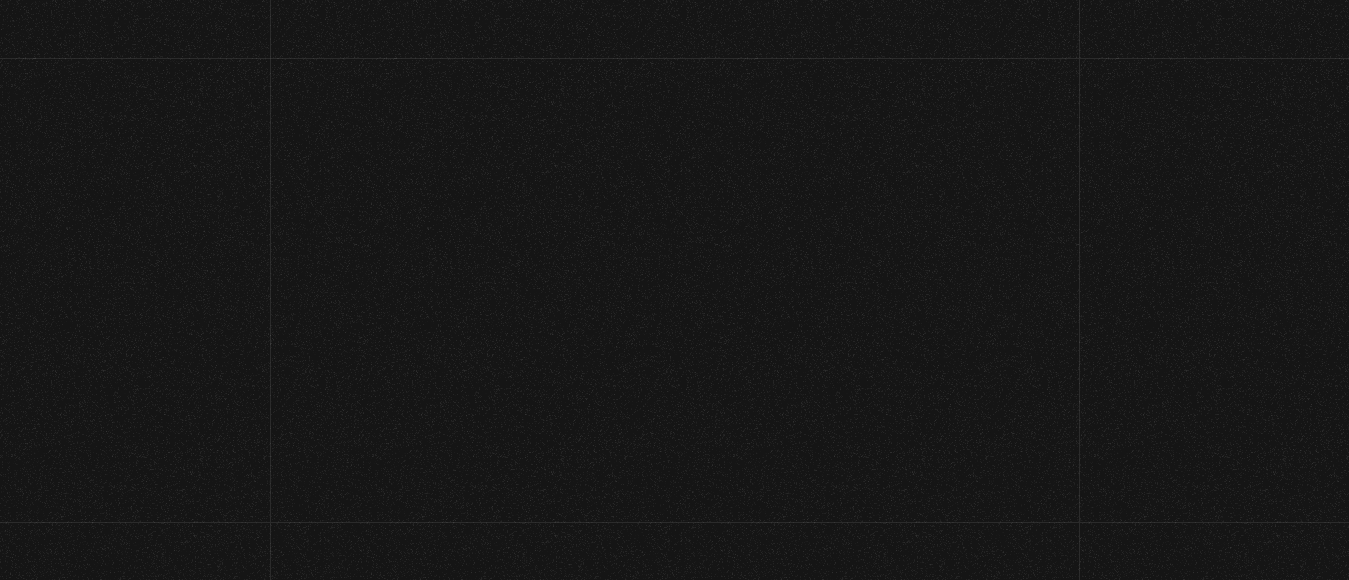 scroll, scrollTop: 0, scrollLeft: 0, axis: both 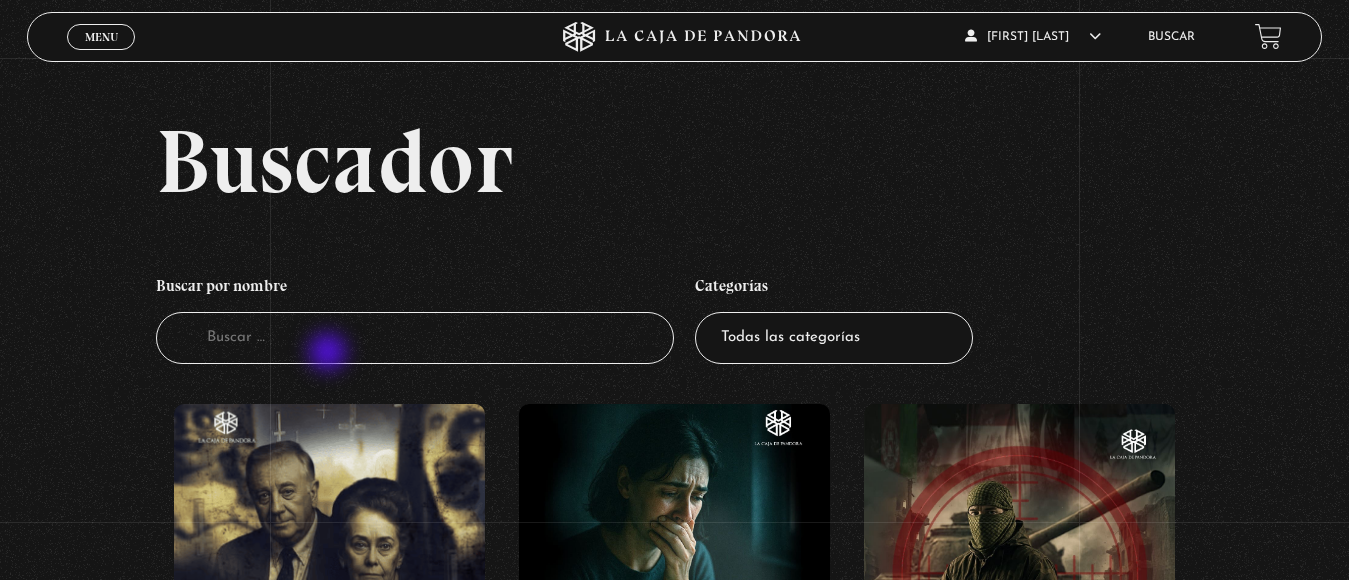 click on "Buscador" at bounding box center [415, 338] 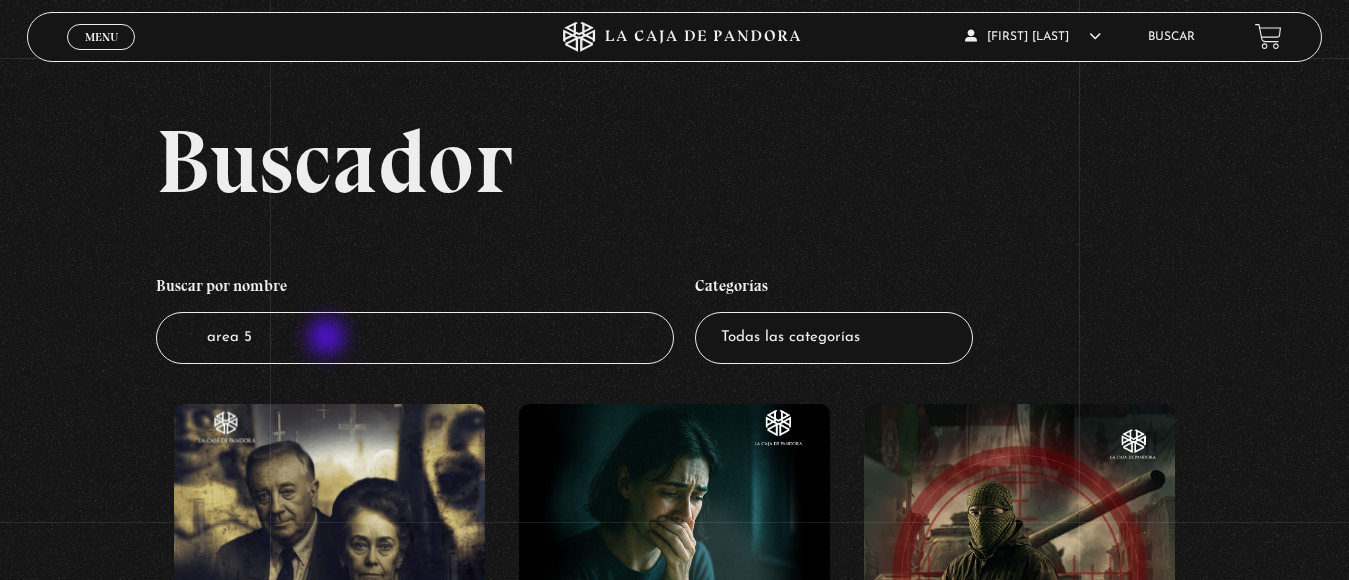 type on "area 51" 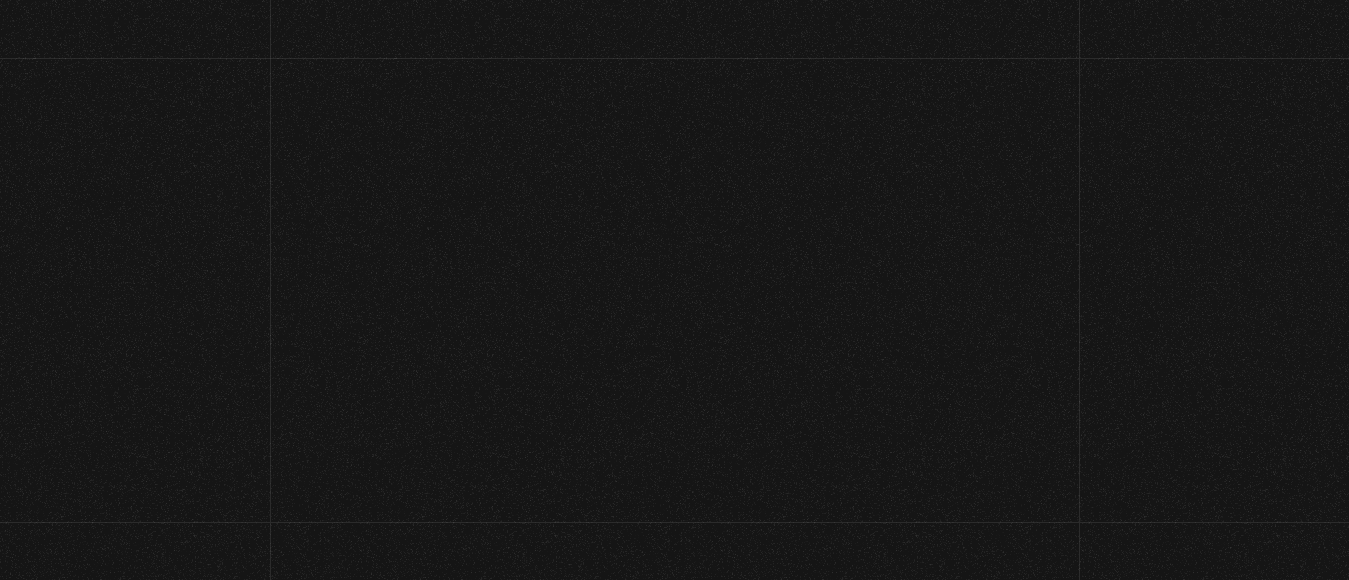 scroll, scrollTop: 0, scrollLeft: 0, axis: both 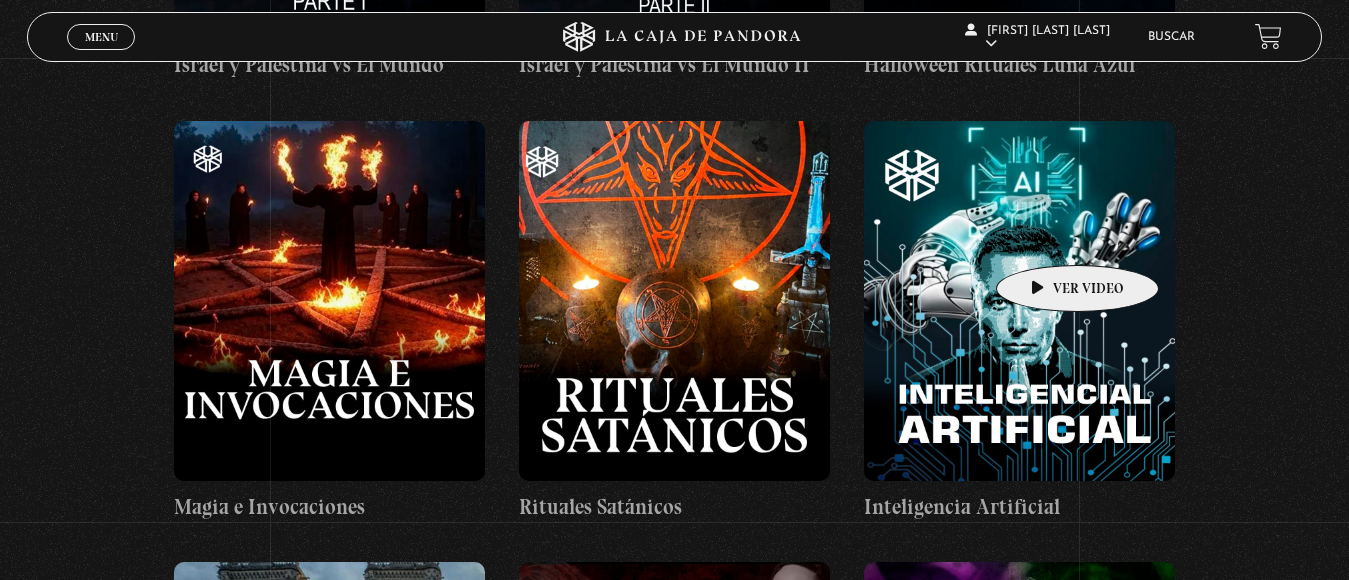 click at bounding box center [1019, 301] 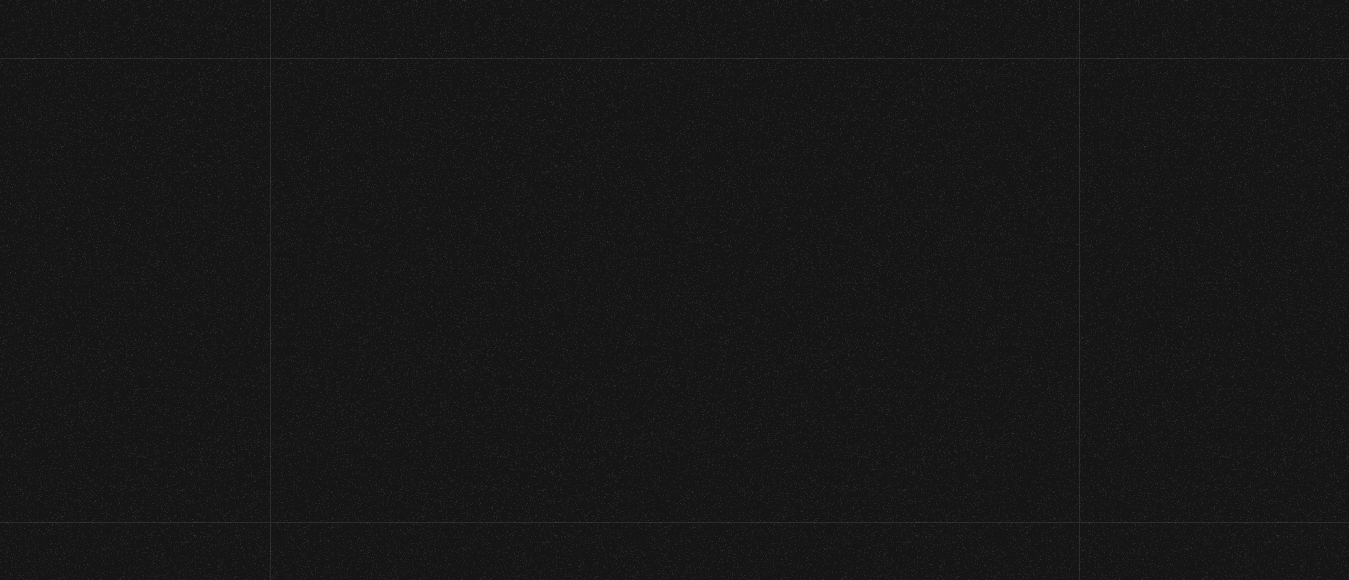 scroll, scrollTop: 0, scrollLeft: 0, axis: both 